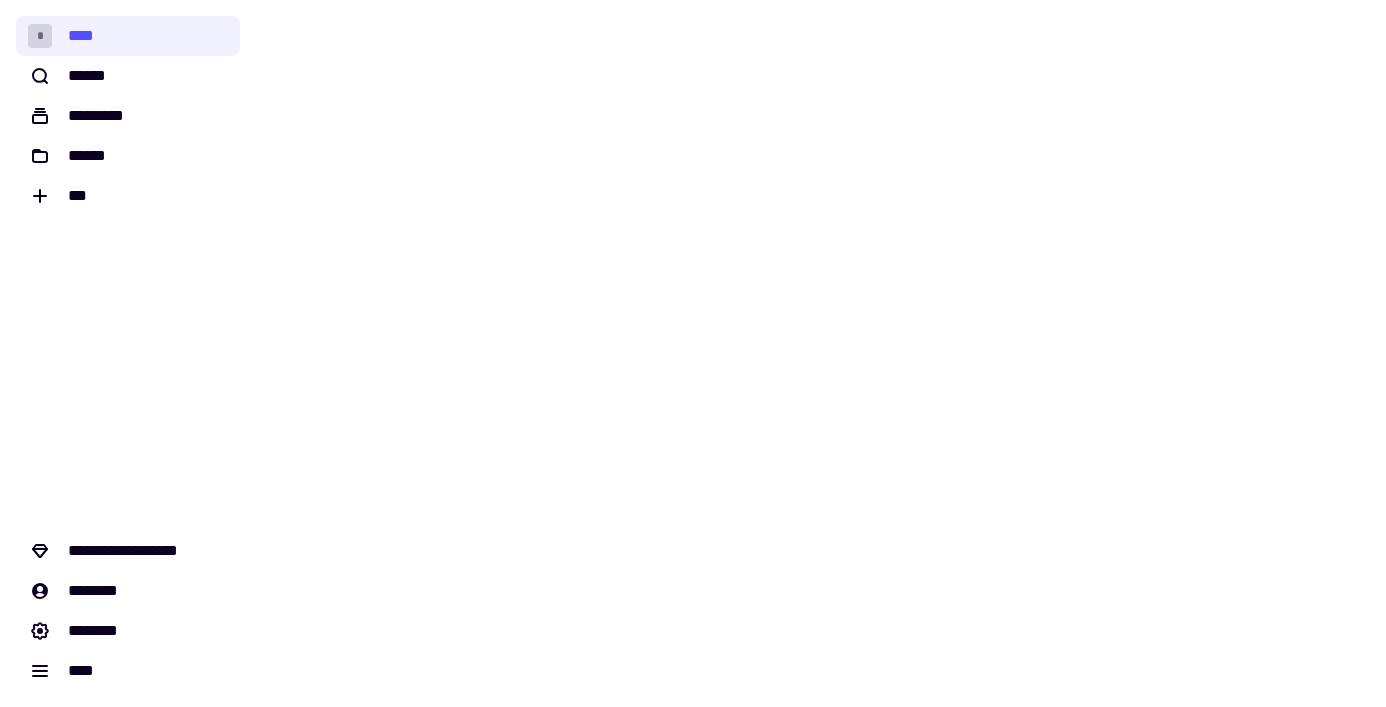 scroll, scrollTop: 0, scrollLeft: 0, axis: both 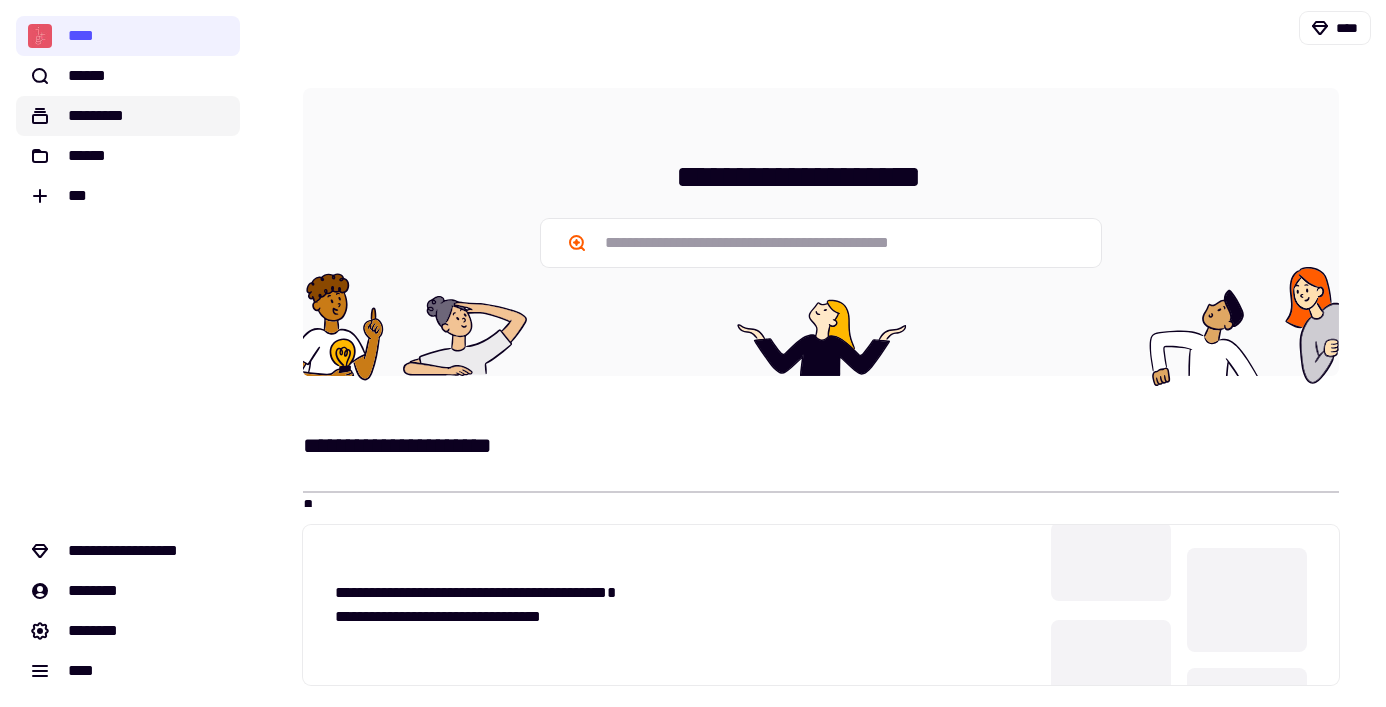 click on "*********" 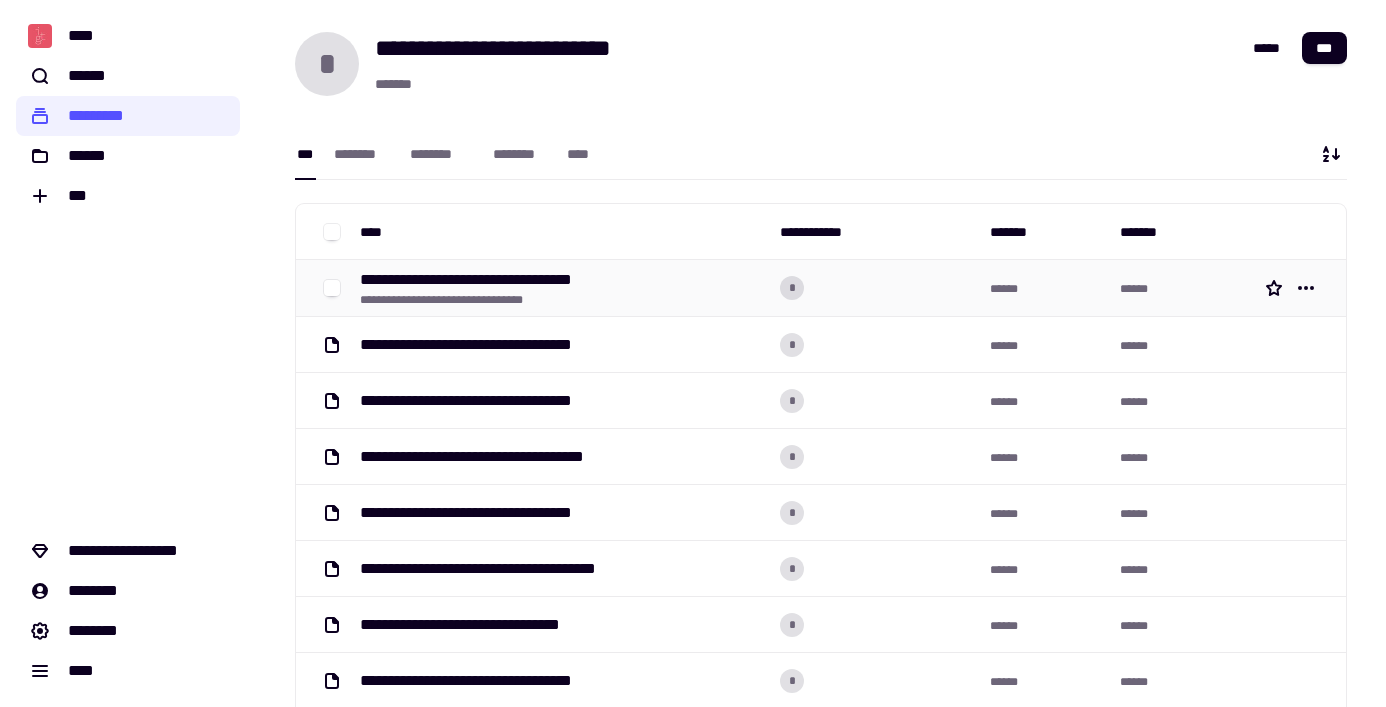 click on "**********" at bounding box center (490, 280) 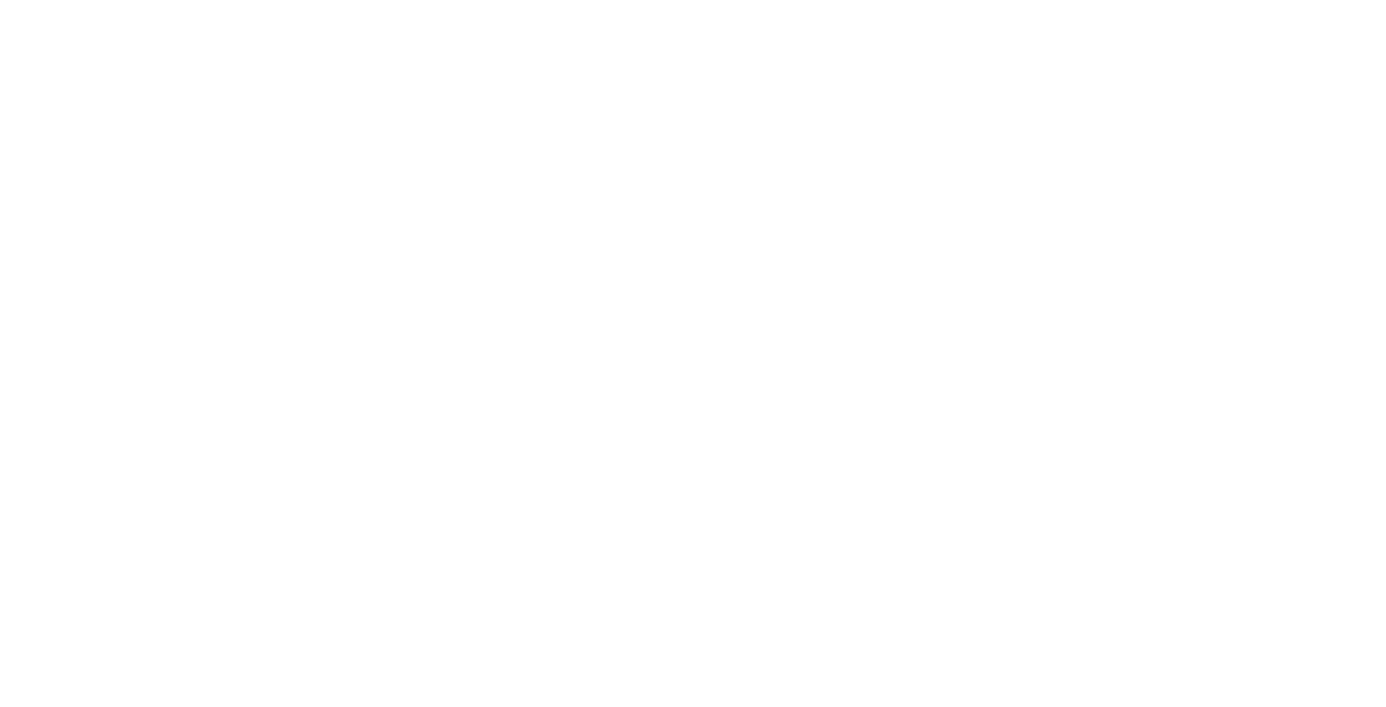 click at bounding box center (693, 353) 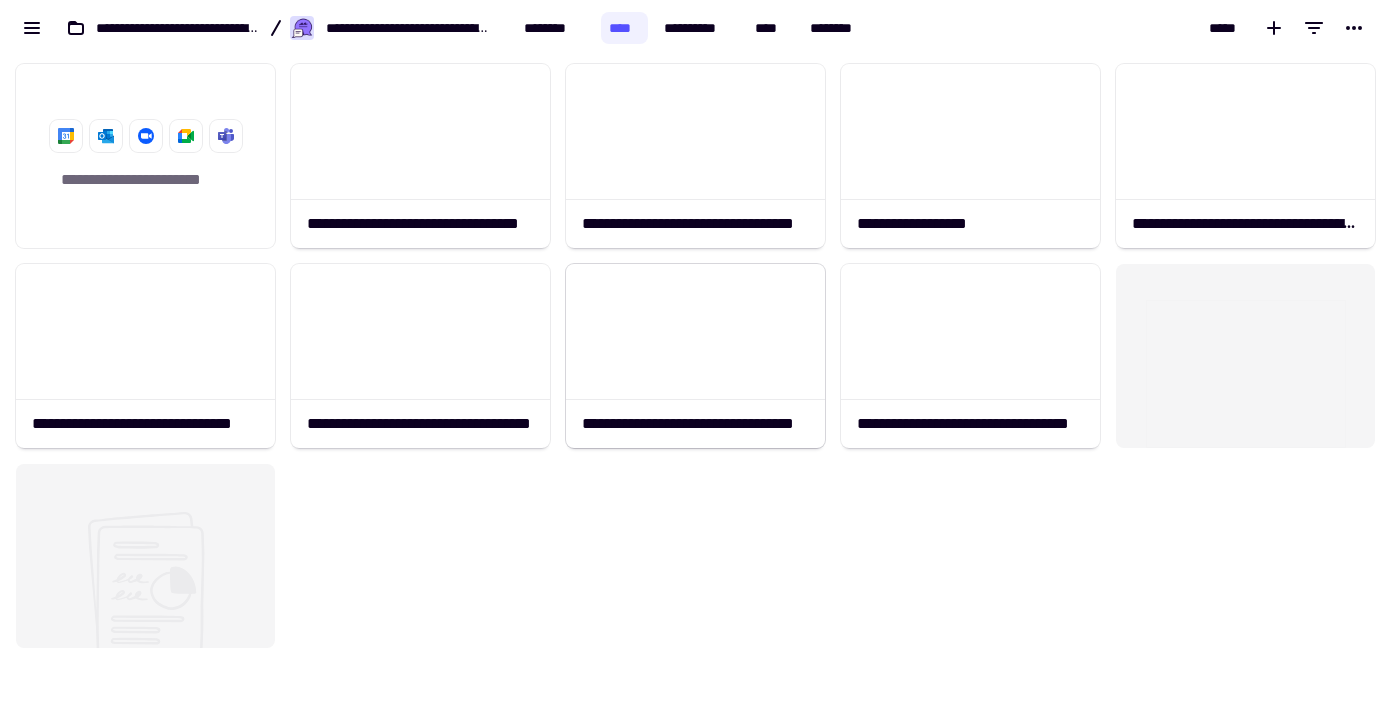scroll, scrollTop: 16, scrollLeft: 16, axis: both 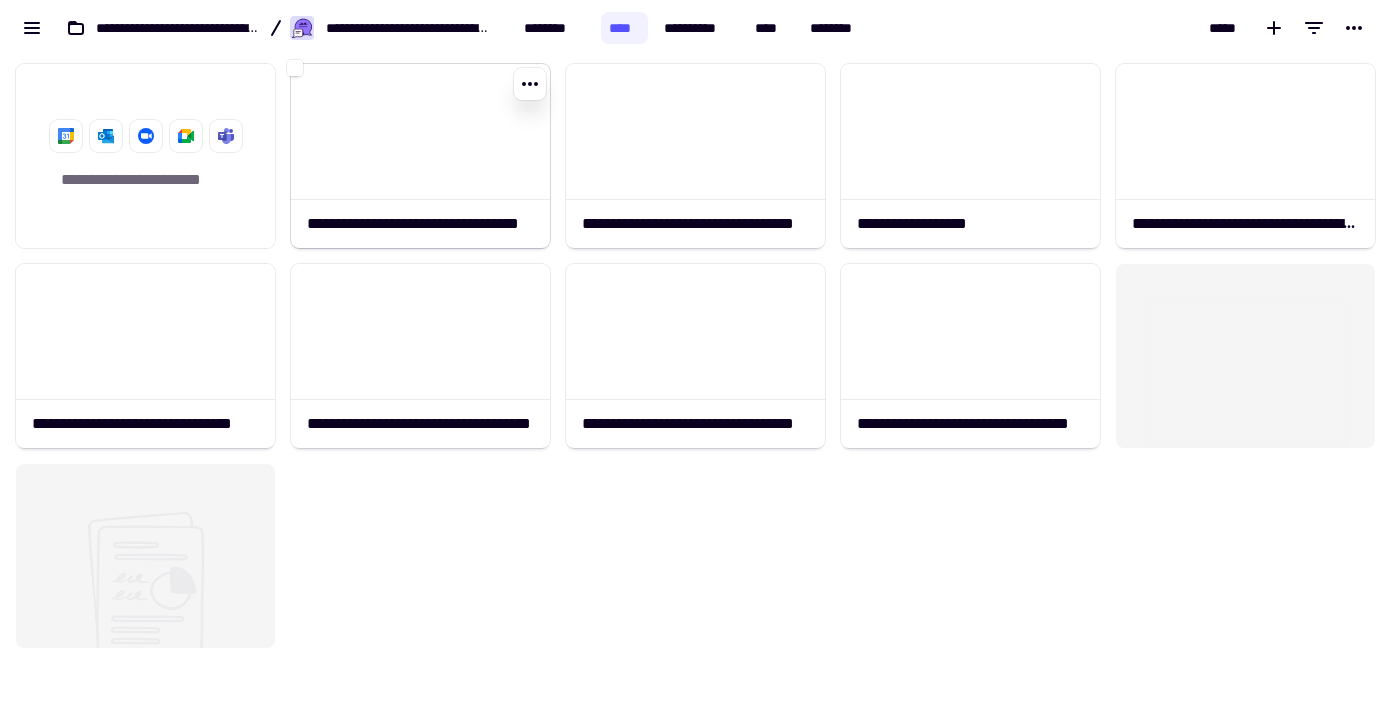 click 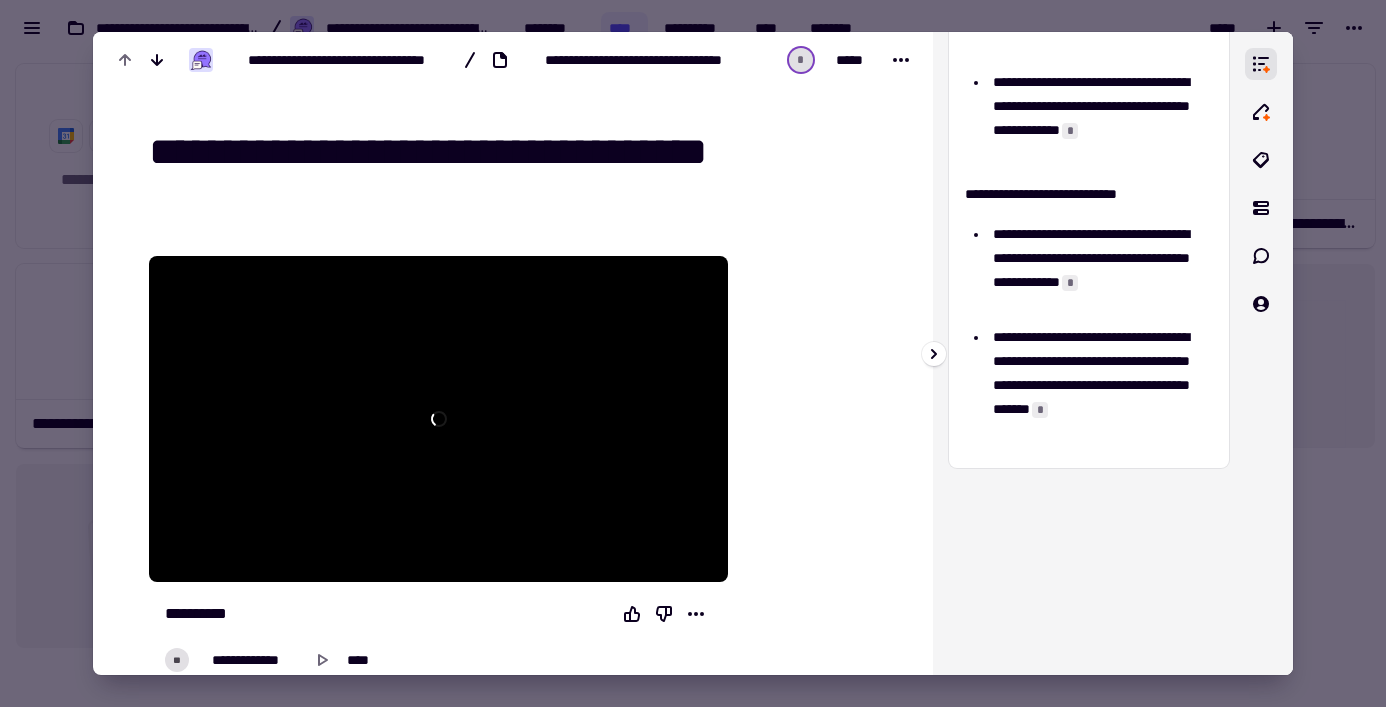 scroll, scrollTop: 0, scrollLeft: 0, axis: both 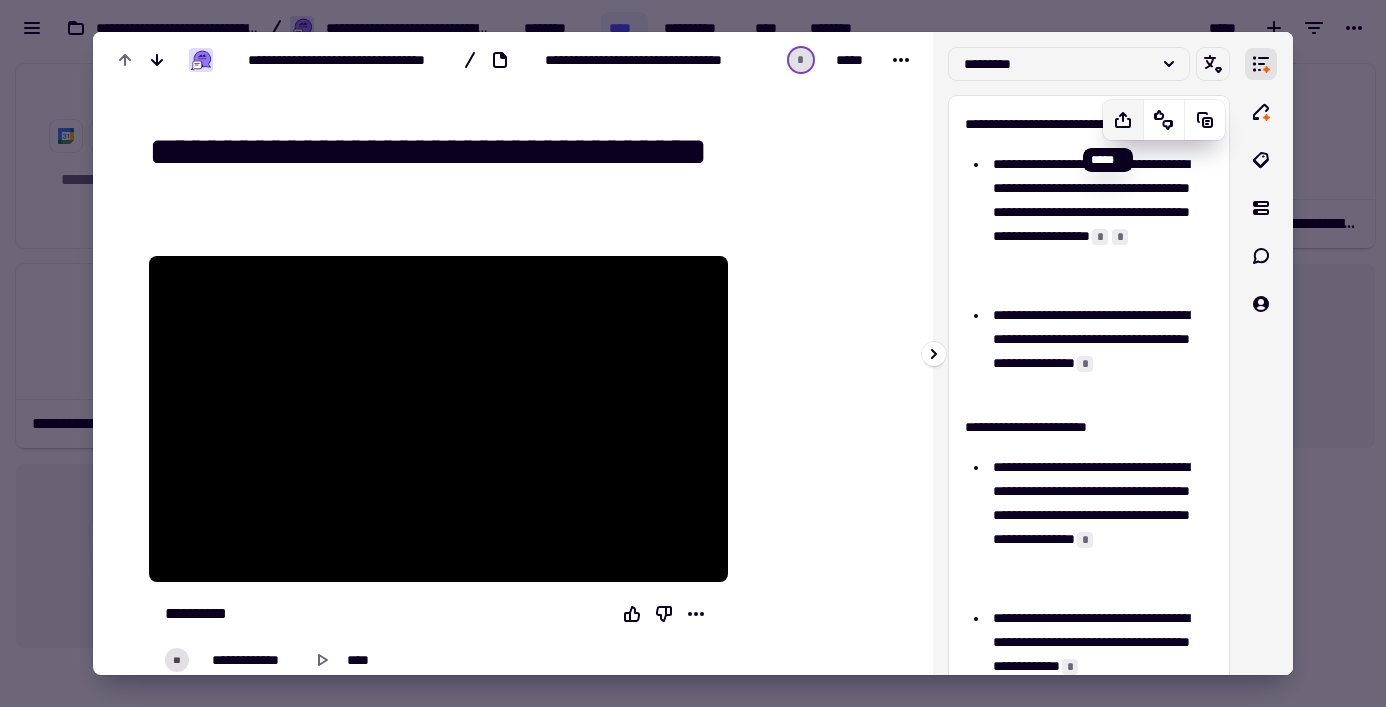 click 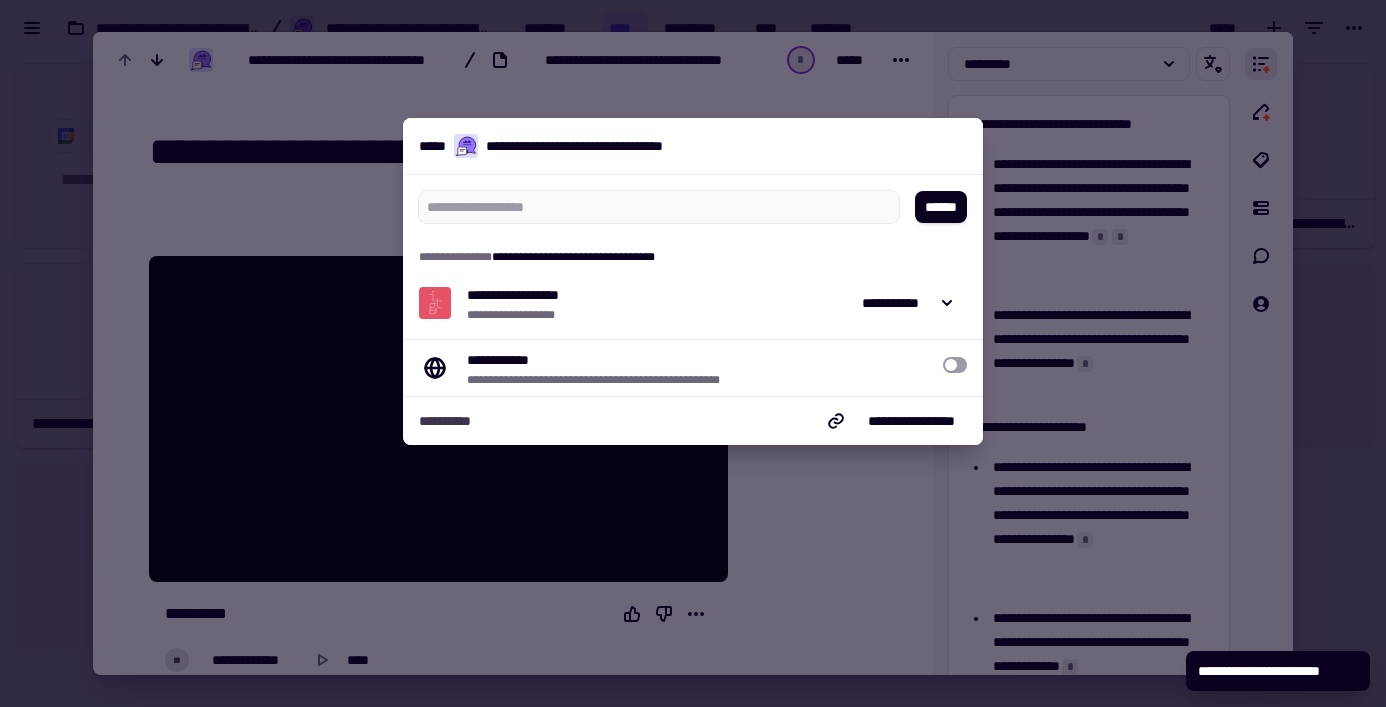 click at bounding box center [693, 353] 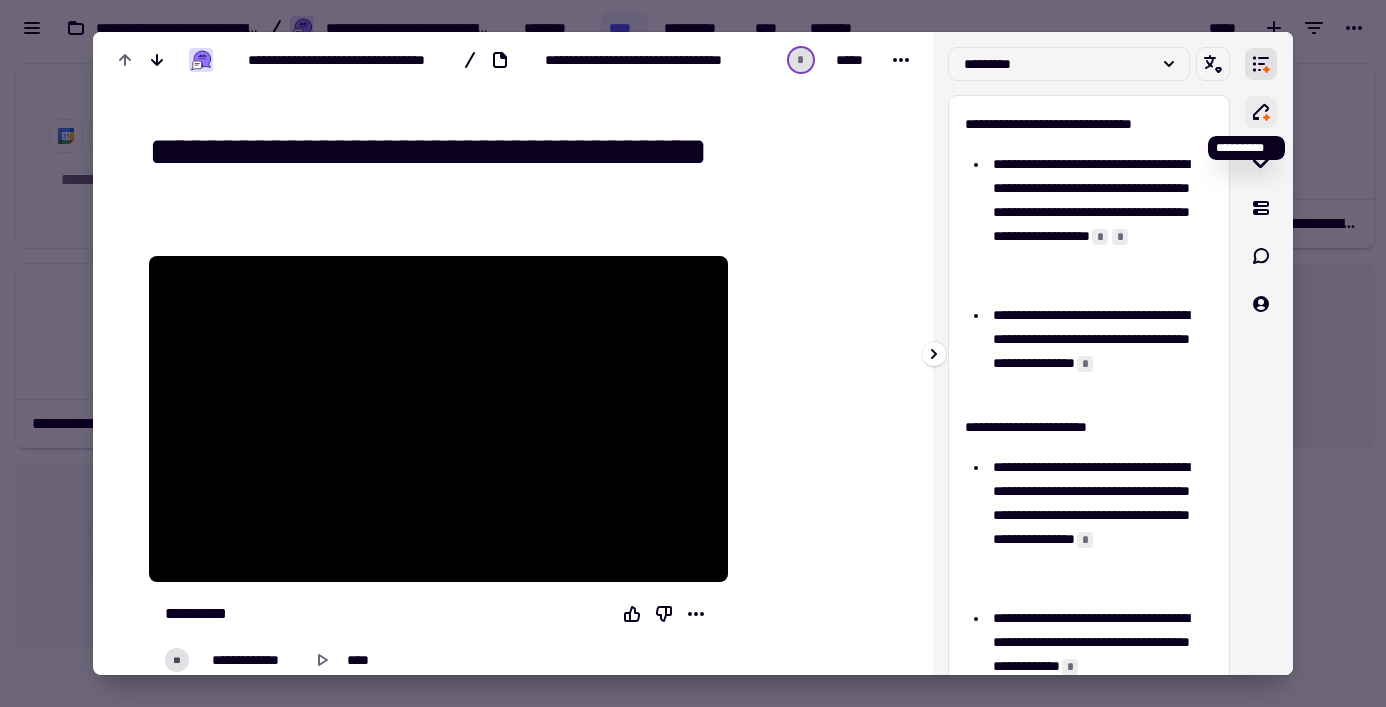 click 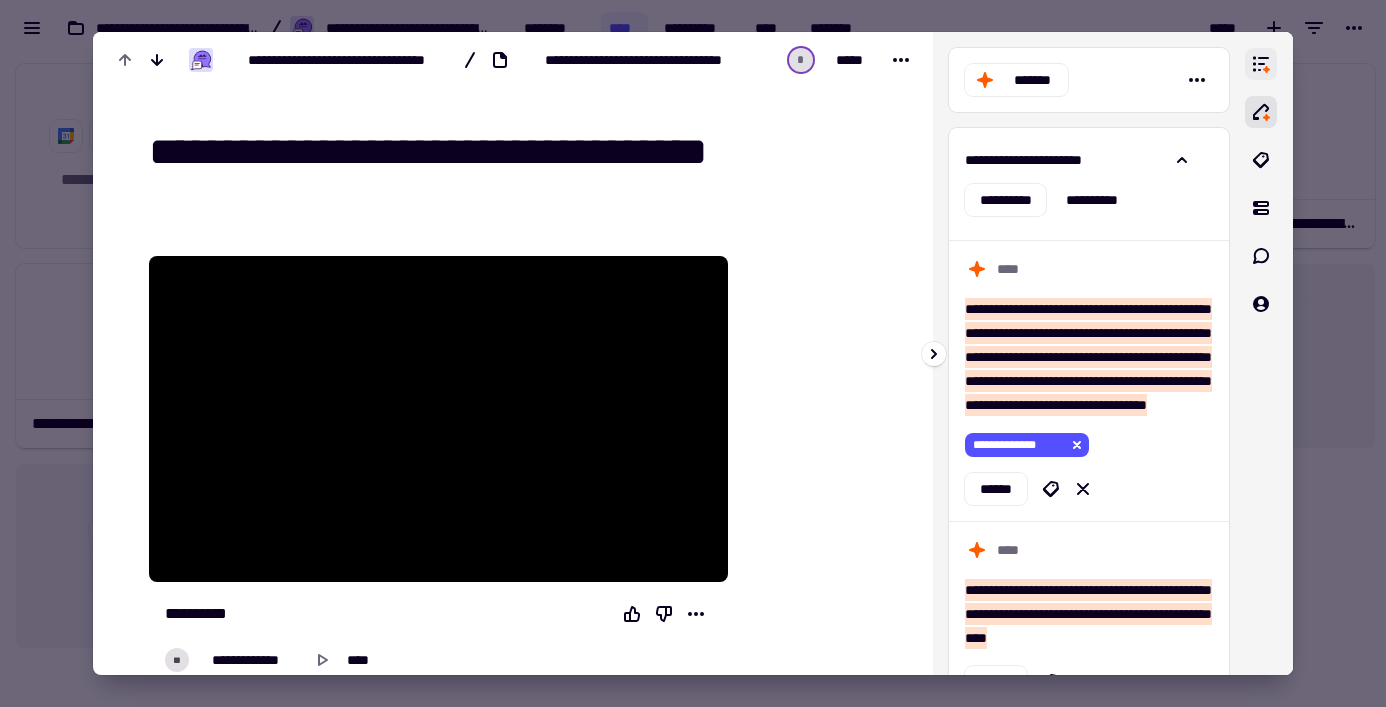 click 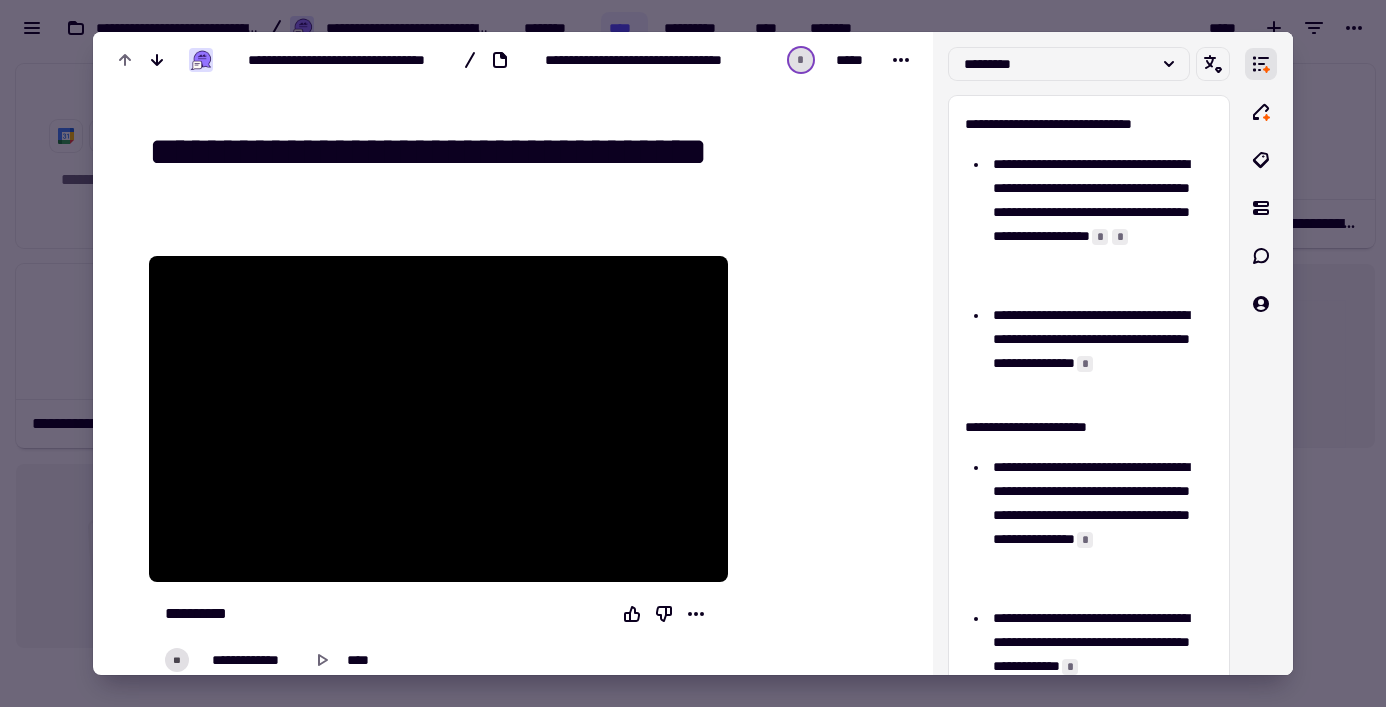 click at bounding box center (693, 353) 